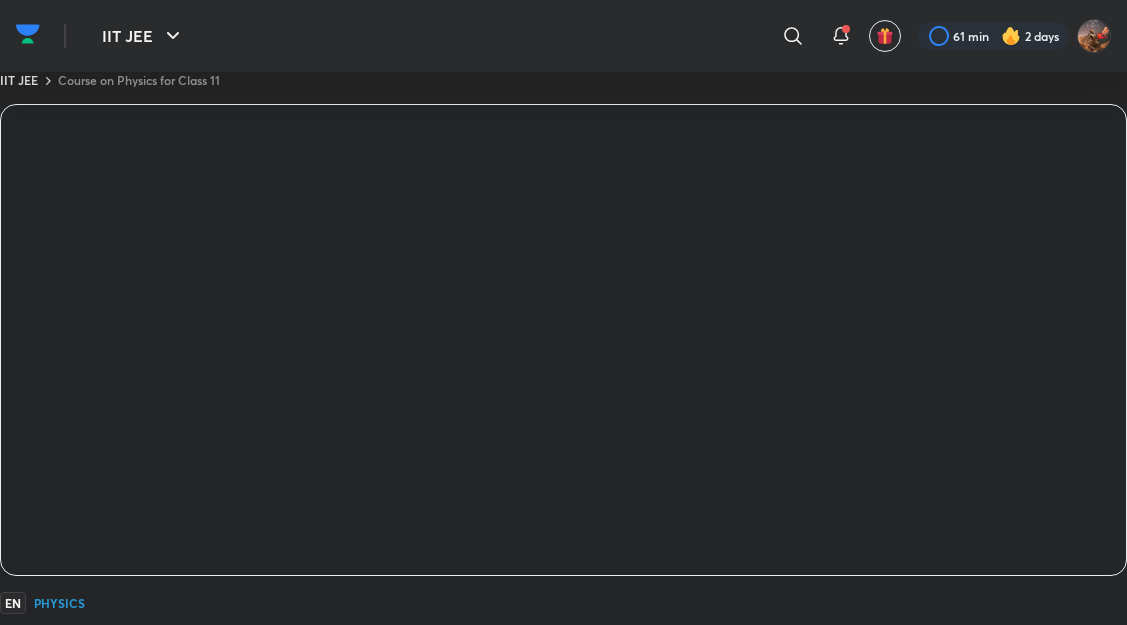 scroll, scrollTop: 0, scrollLeft: 0, axis: both 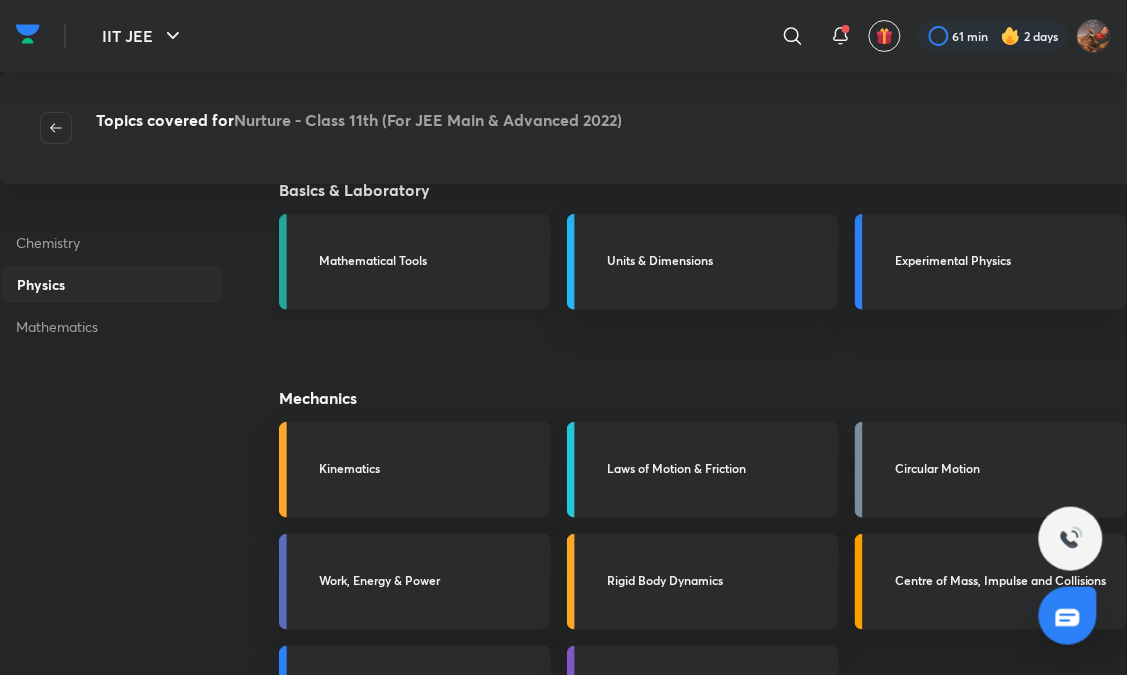 click on "Mathematical Tools" at bounding box center [429, 262] 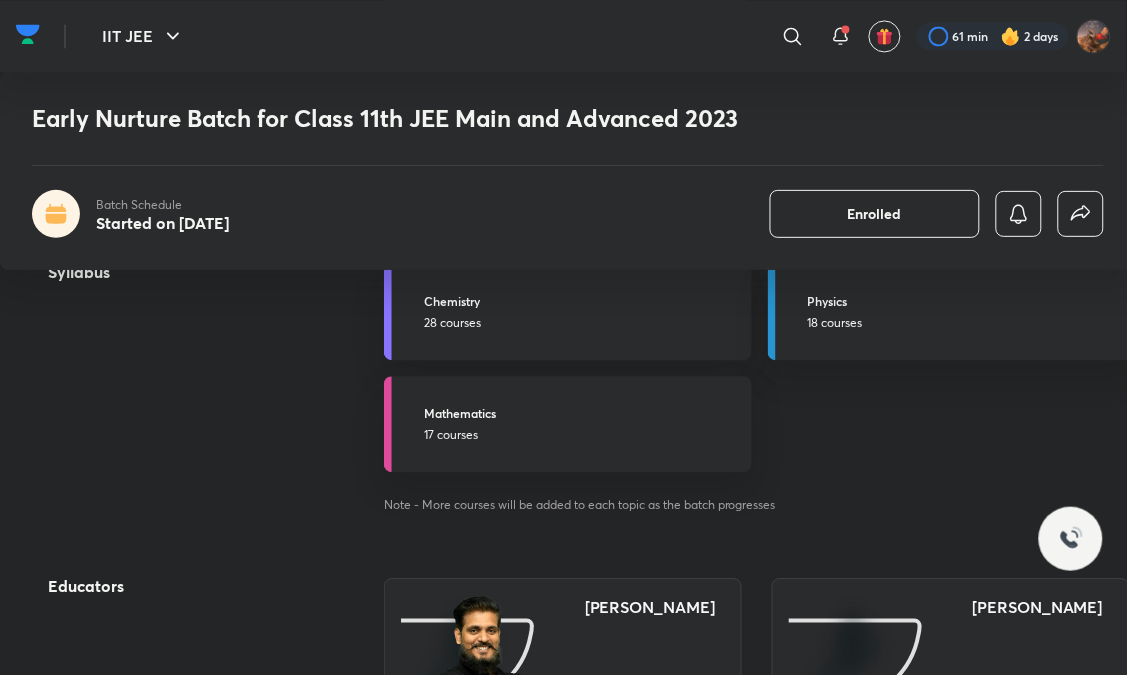 scroll, scrollTop: 777, scrollLeft: 0, axis: vertical 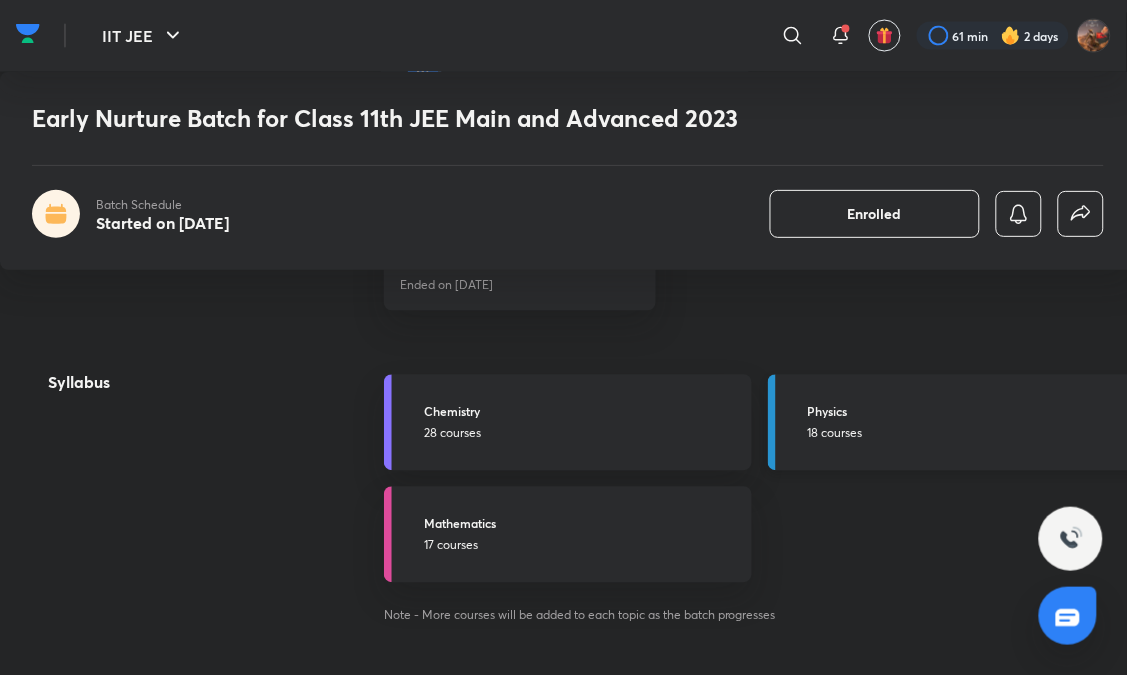 click on "Physics" at bounding box center [966, 412] 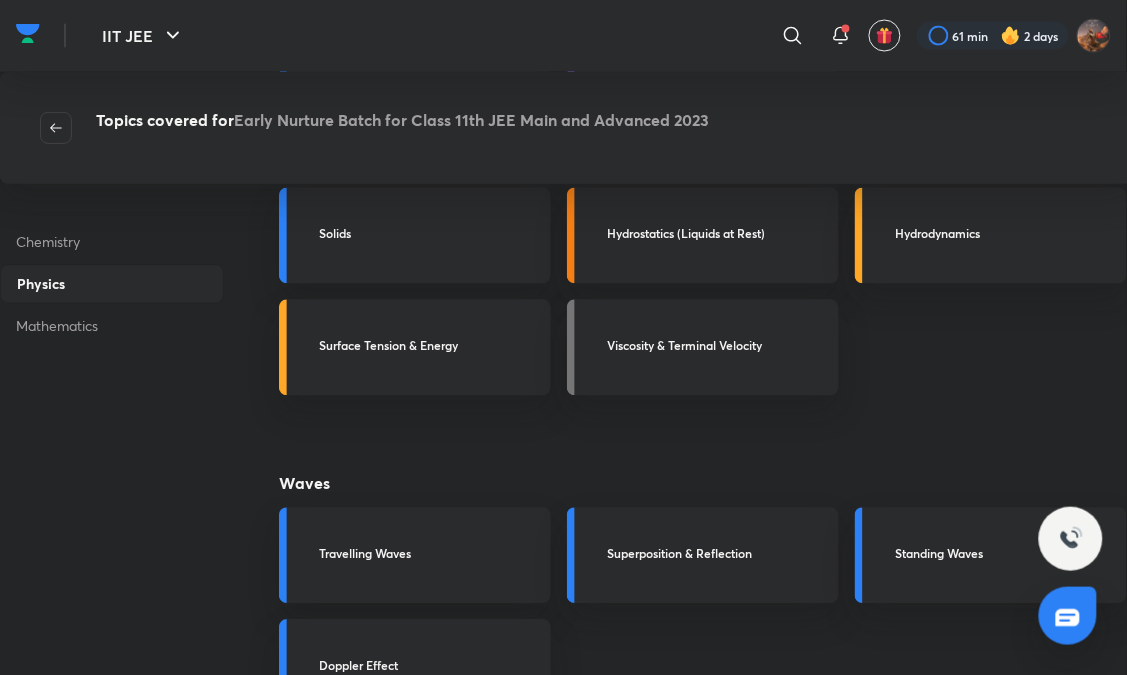 scroll, scrollTop: 0, scrollLeft: 0, axis: both 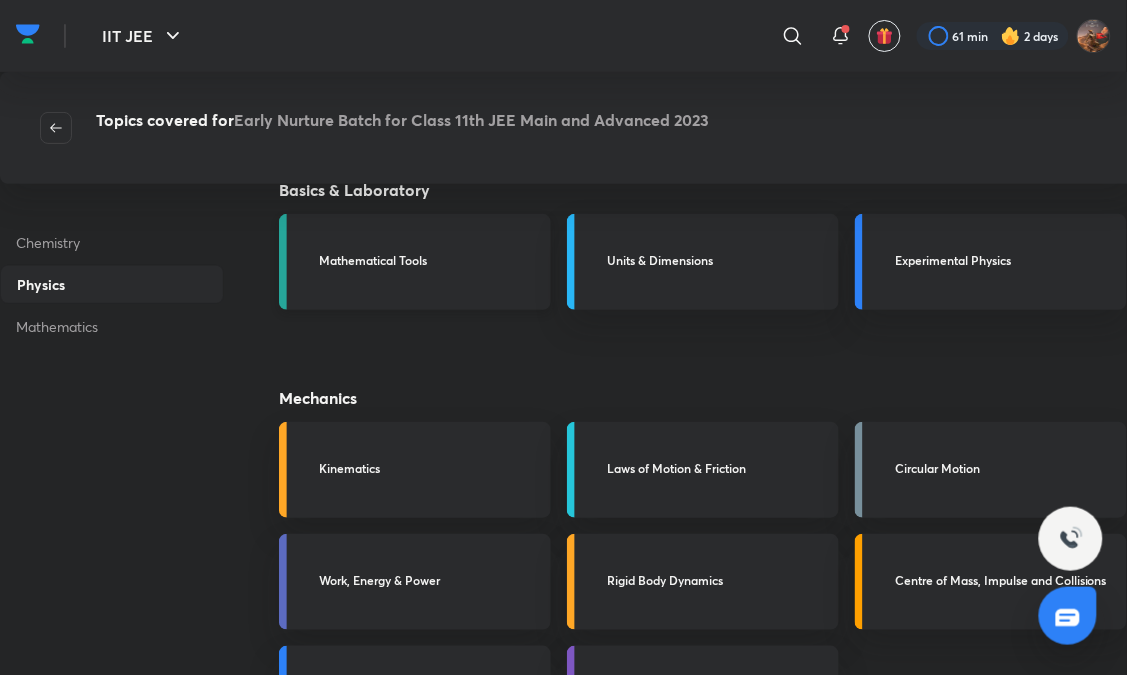 click on "Mathematical Tools" at bounding box center [429, 260] 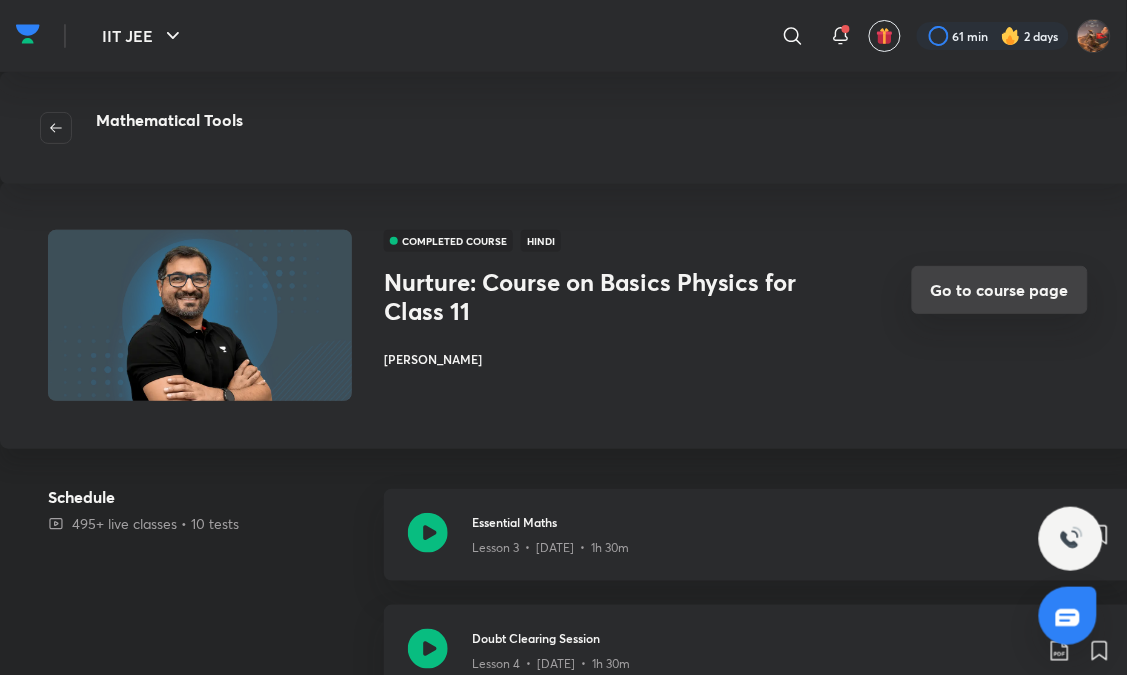 click on "Go to course page" at bounding box center [1000, 290] 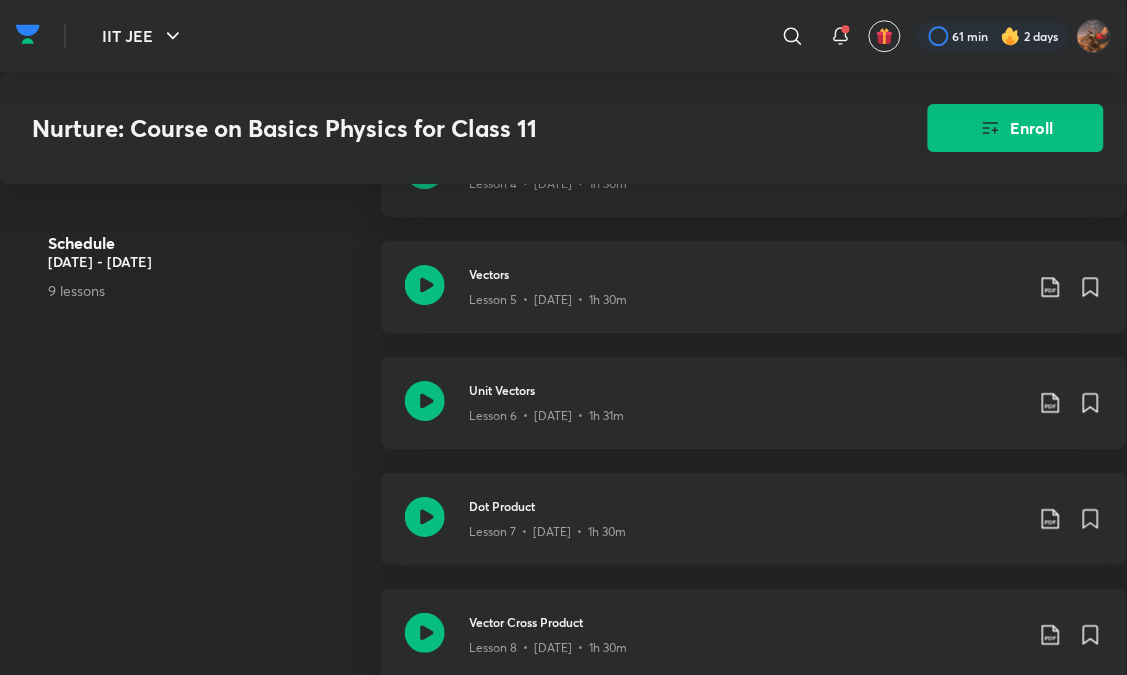 scroll, scrollTop: 1111, scrollLeft: 0, axis: vertical 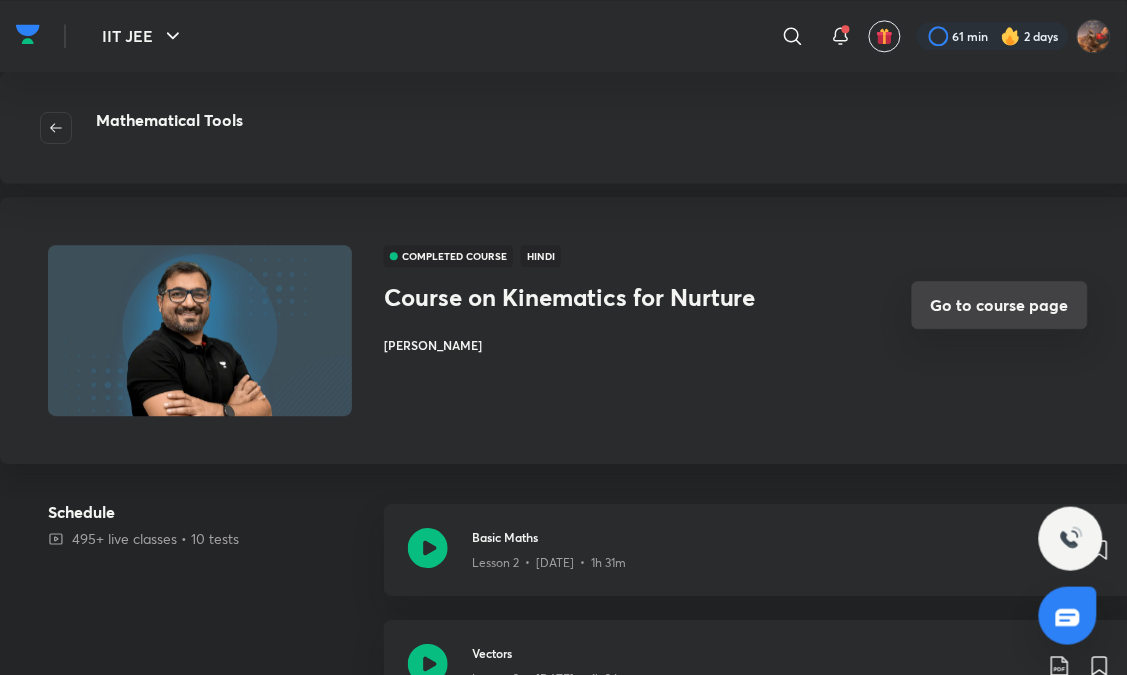 click on "Go to course page" at bounding box center (1000, 305) 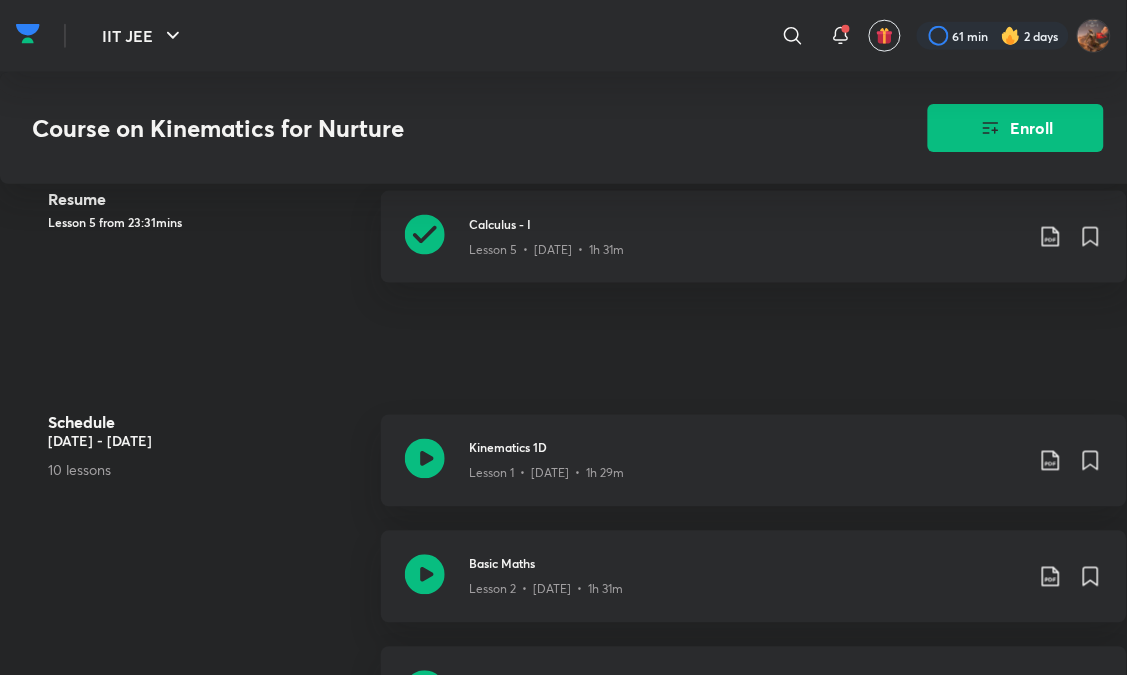 scroll, scrollTop: 444, scrollLeft: 0, axis: vertical 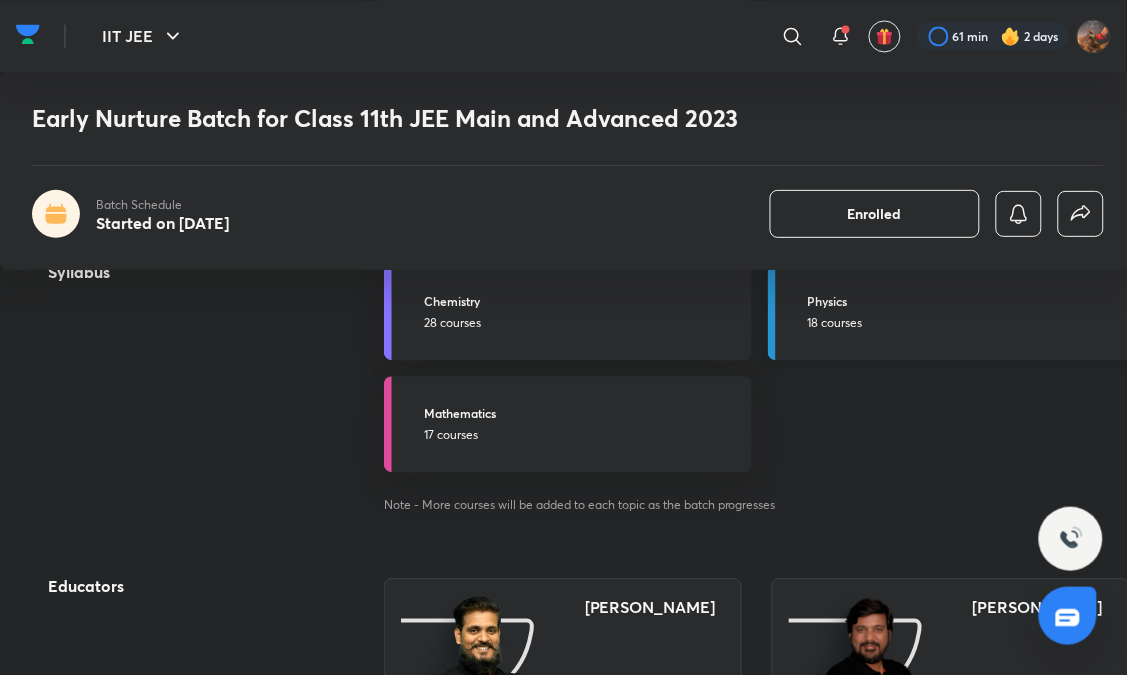 click on "18 courses" at bounding box center (966, 323) 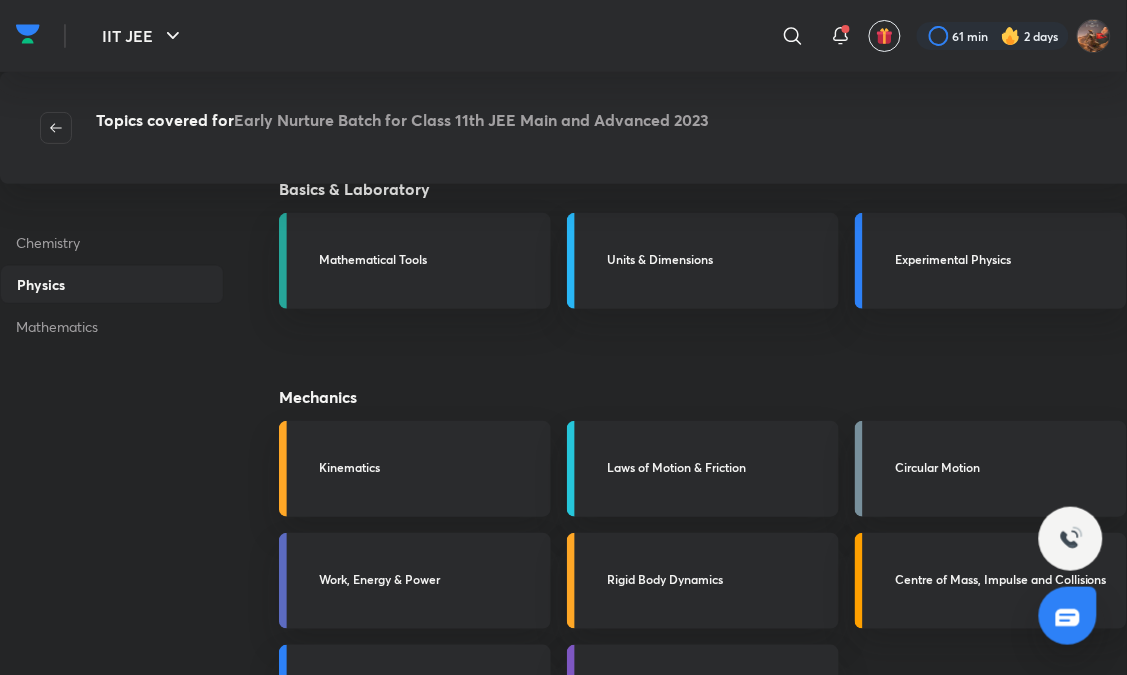 scroll, scrollTop: 0, scrollLeft: 0, axis: both 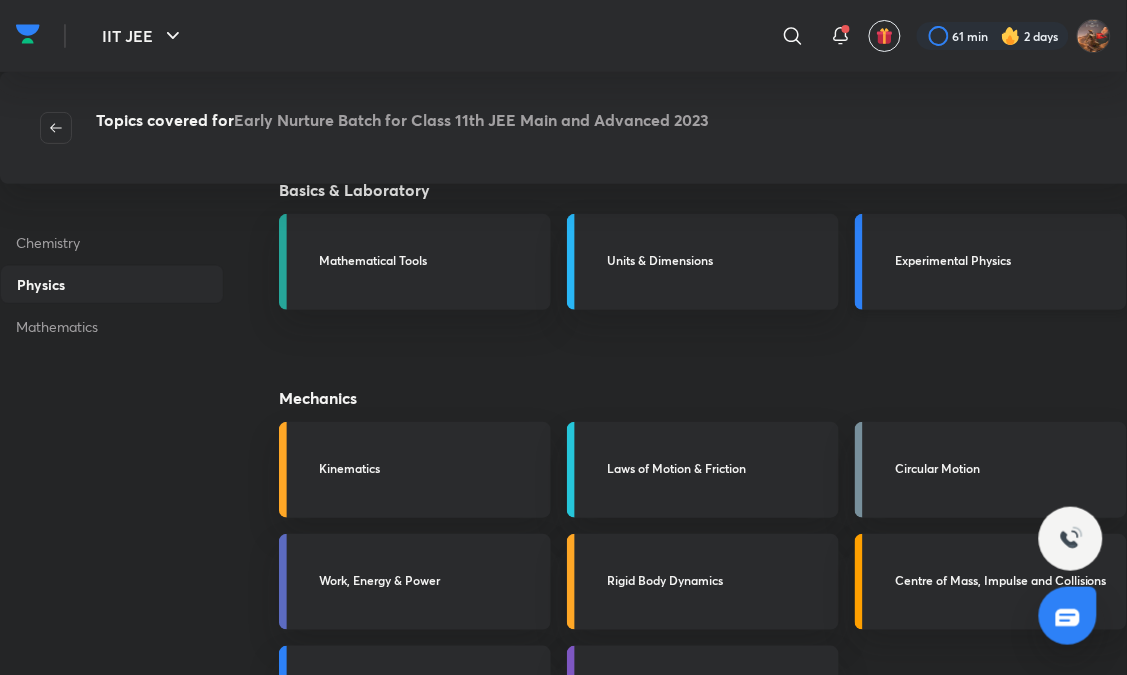 click on "Experimental Physics" at bounding box center [1005, 260] 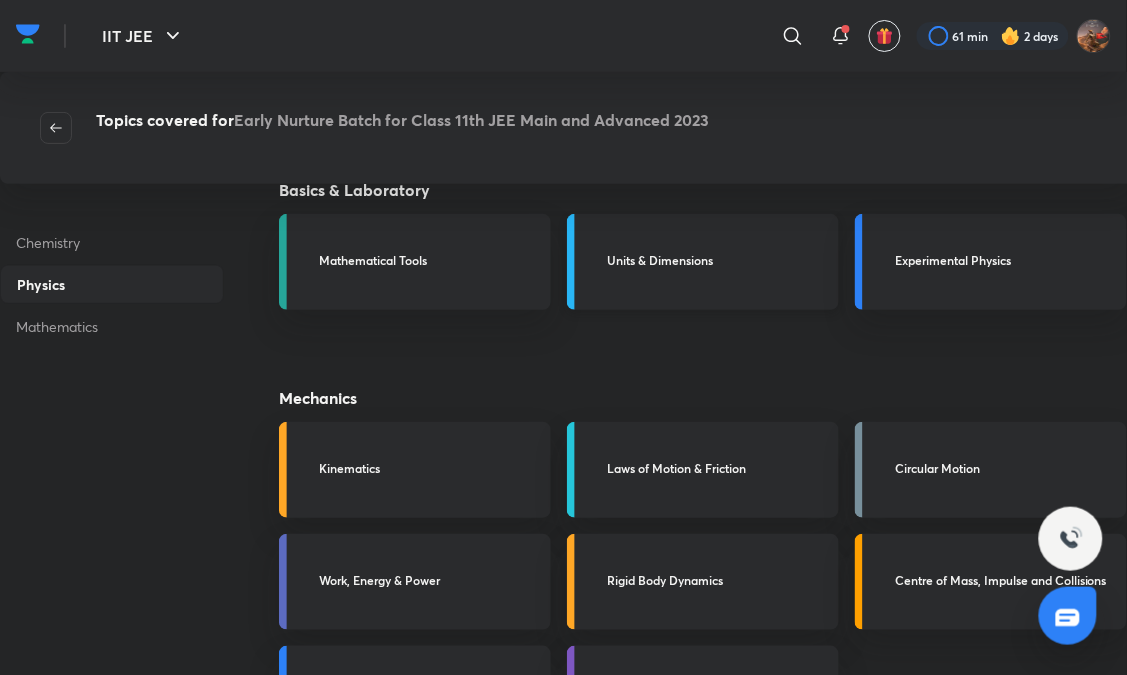 click on "Units & Dimensions" at bounding box center [717, 260] 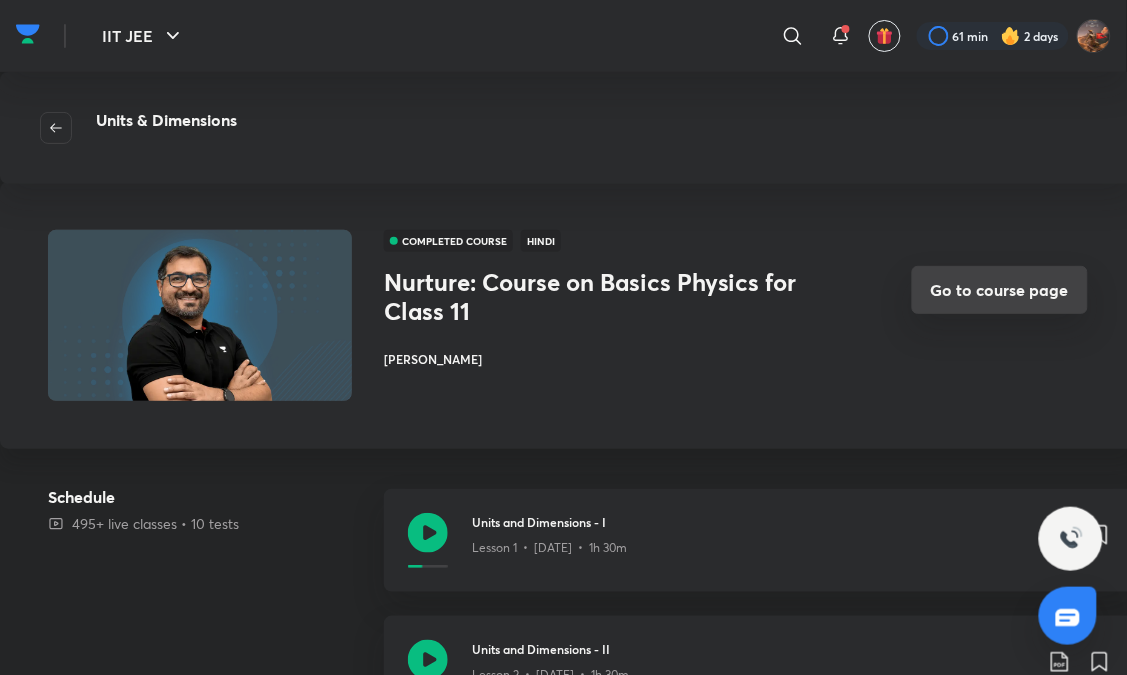 click on "Go to course page" at bounding box center [1000, 290] 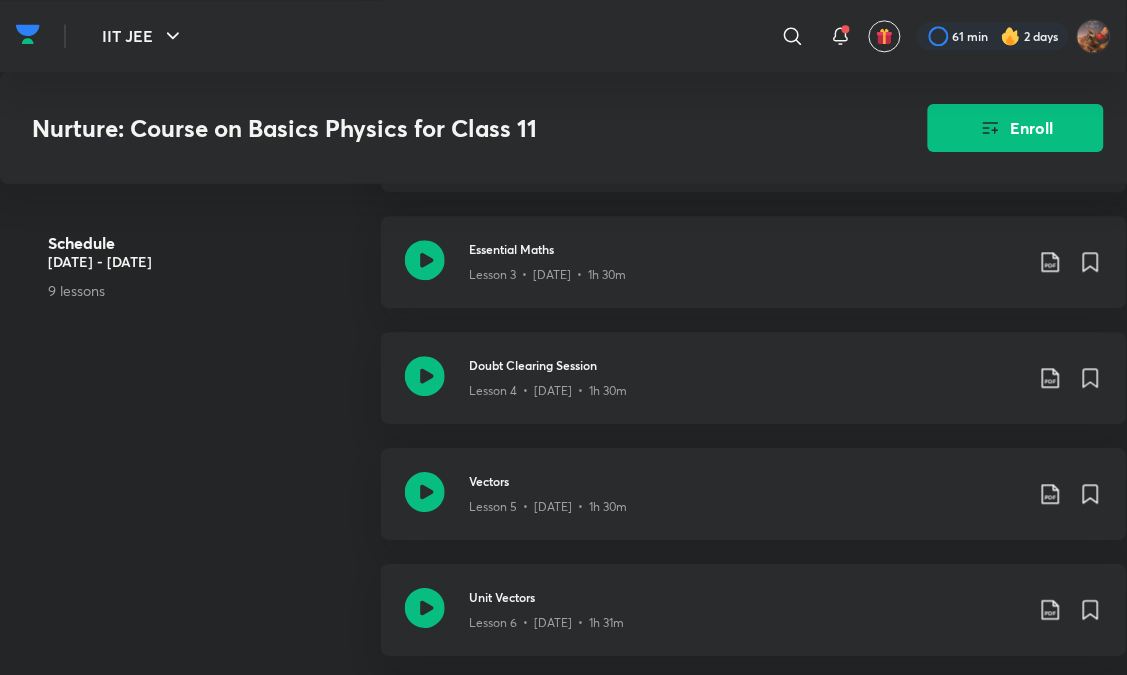 scroll, scrollTop: 888, scrollLeft: 0, axis: vertical 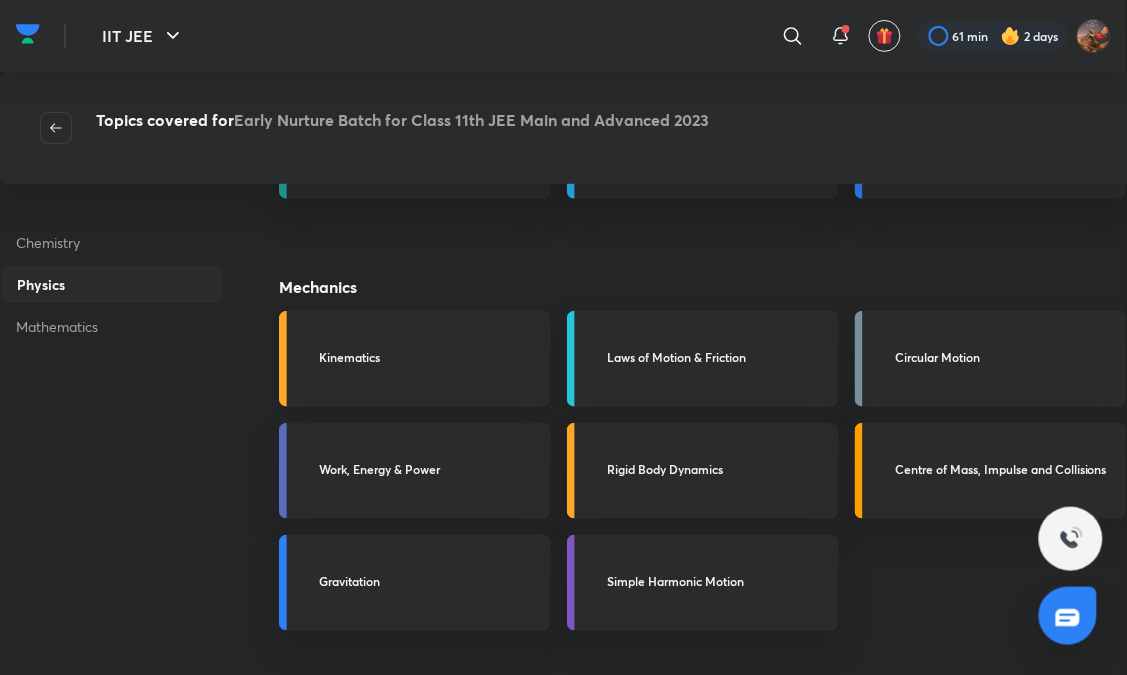 click on "Kinematics" at bounding box center (429, 357) 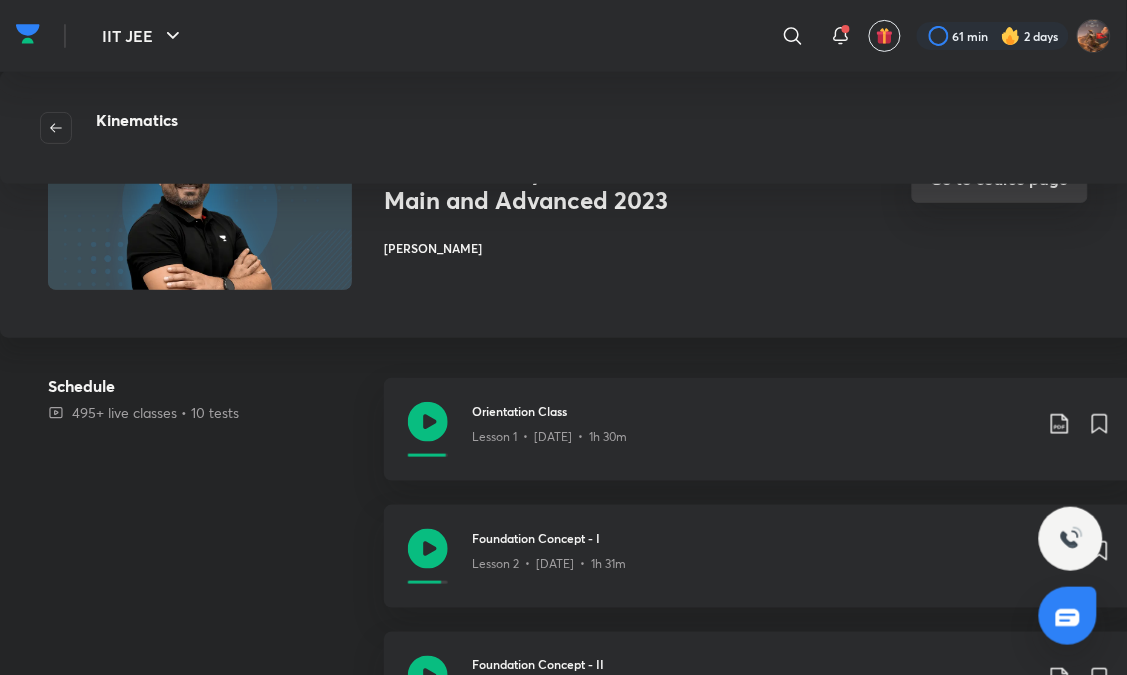 click on "Go to course page" at bounding box center [1000, 179] 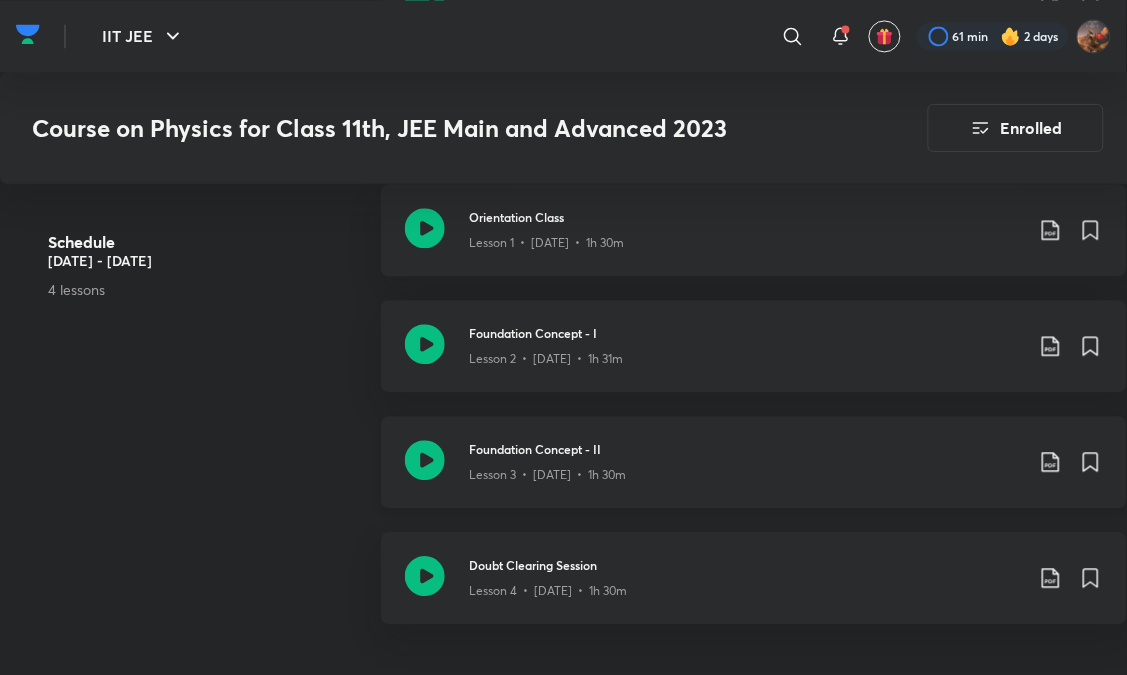 scroll, scrollTop: 777, scrollLeft: 0, axis: vertical 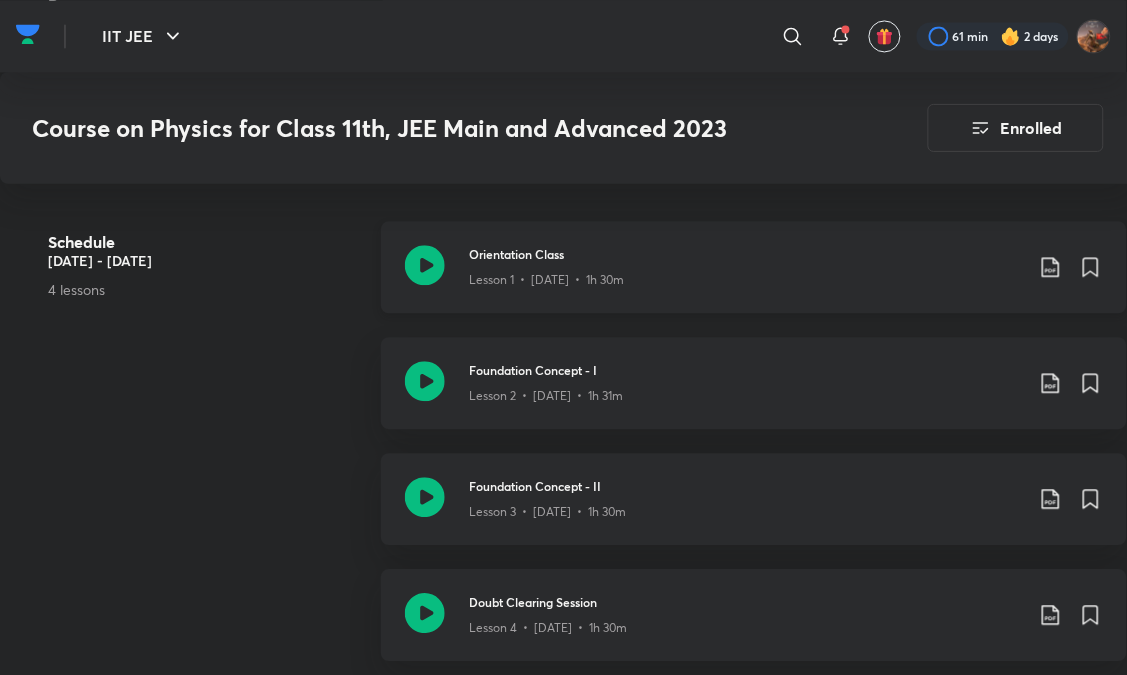 click 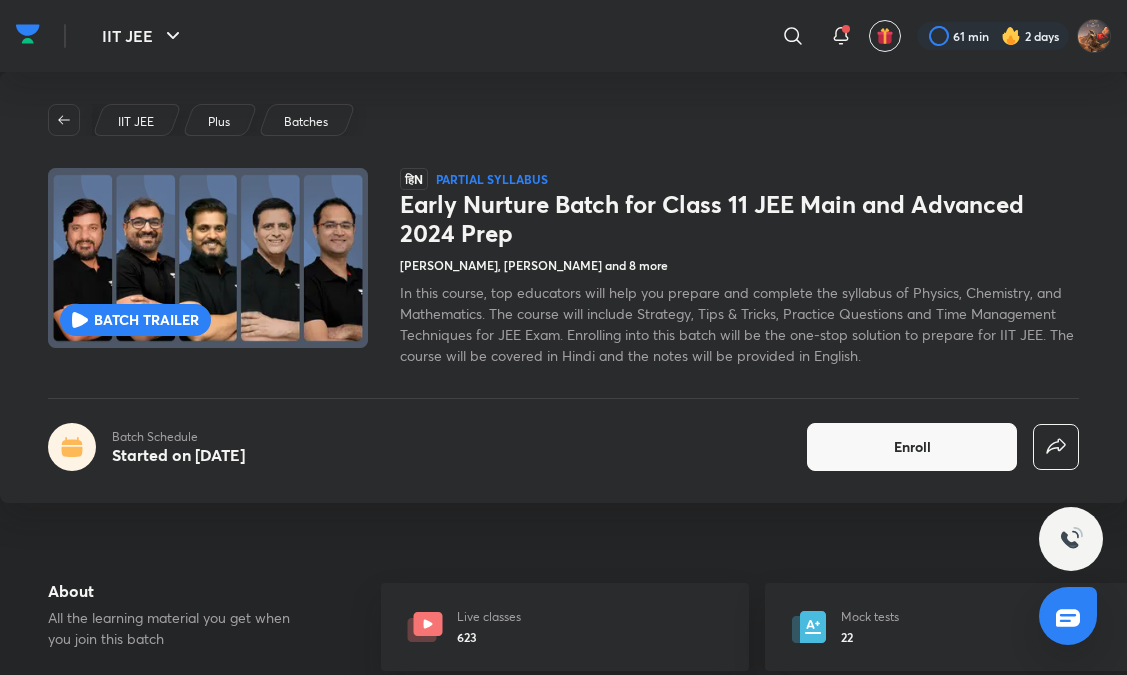 scroll, scrollTop: 0, scrollLeft: 0, axis: both 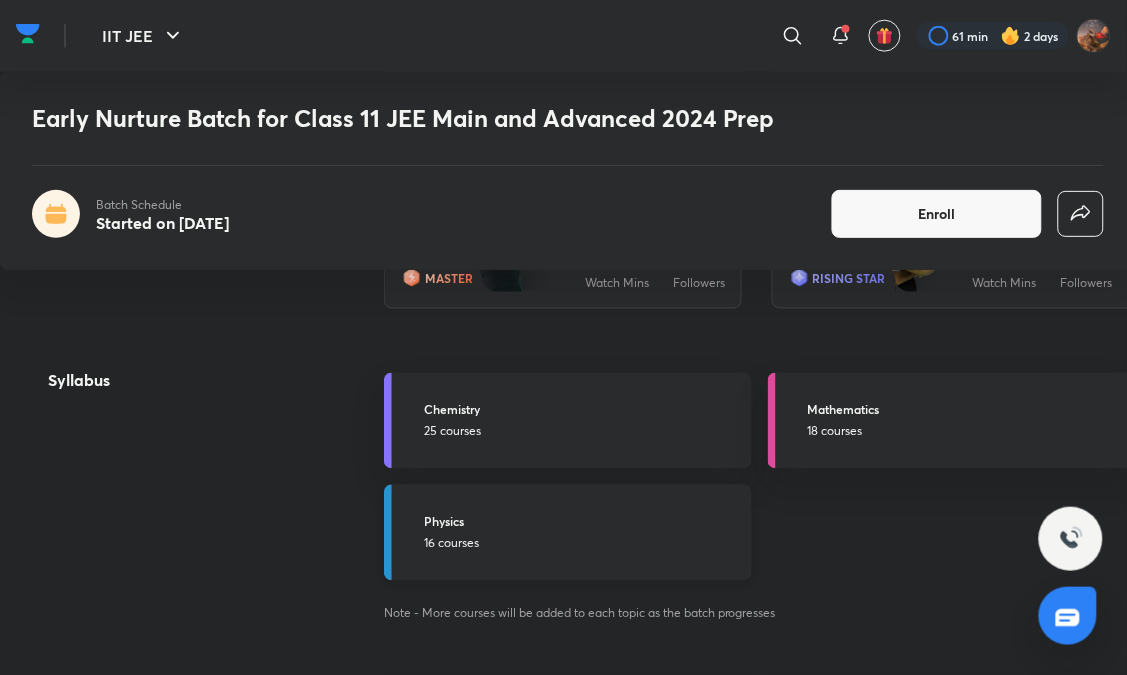 click on "Physics" at bounding box center (582, 522) 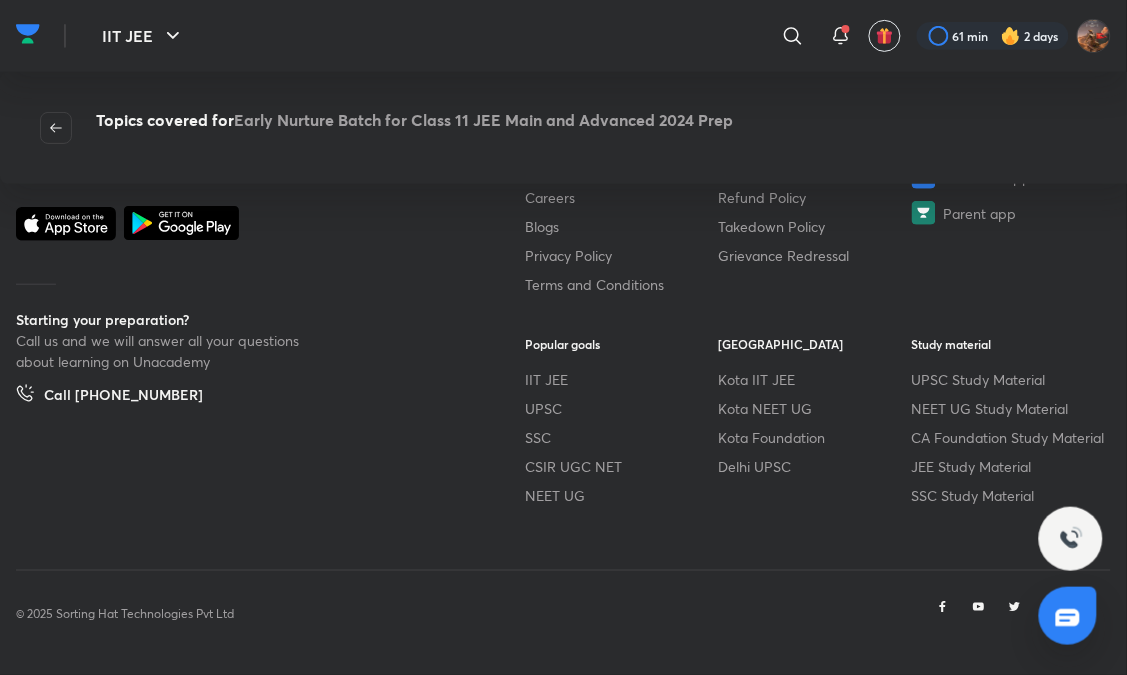 scroll, scrollTop: 0, scrollLeft: 0, axis: both 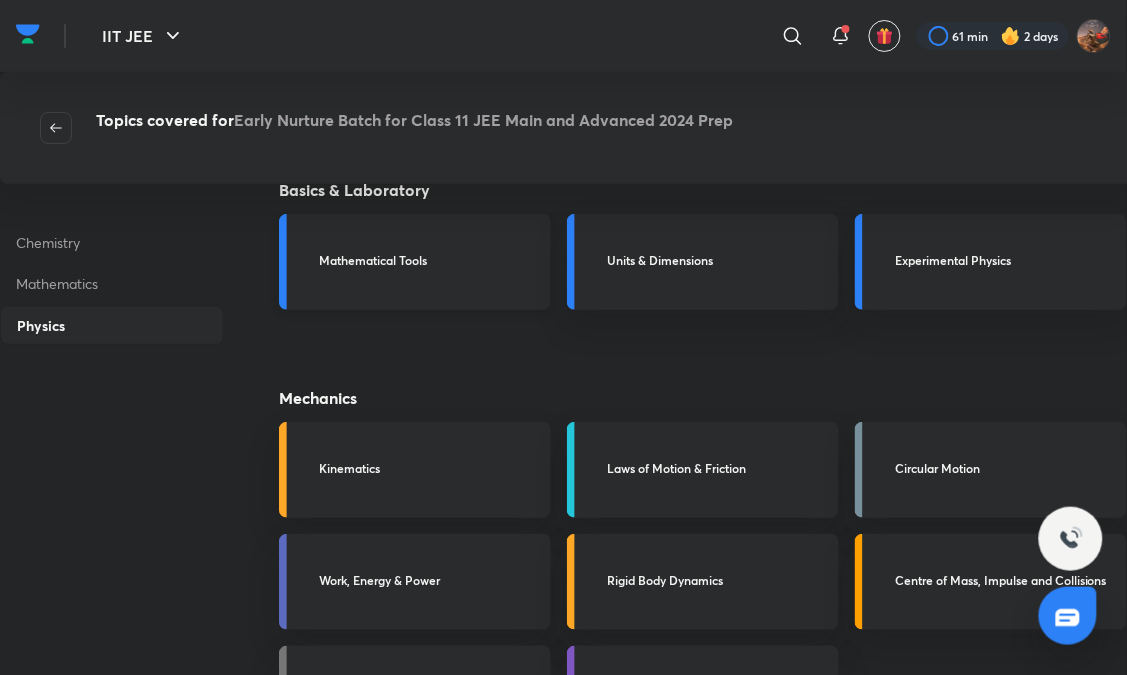 click on "Mathematical Tools" at bounding box center (429, 260) 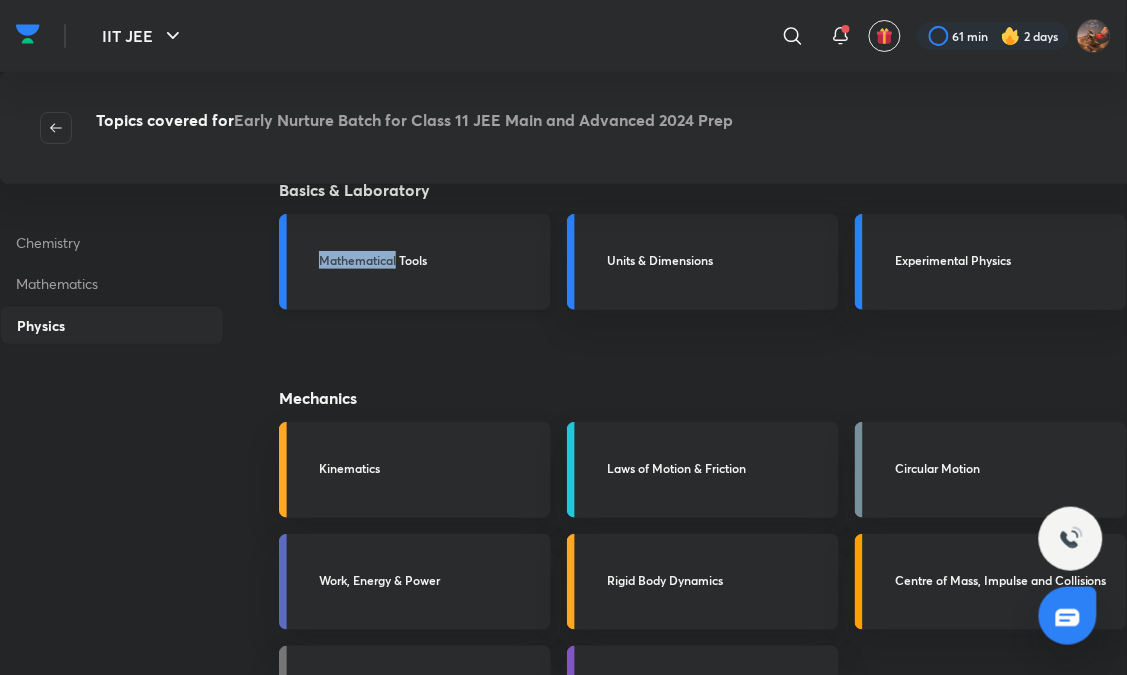 click on "Mathematical Tools" at bounding box center [429, 260] 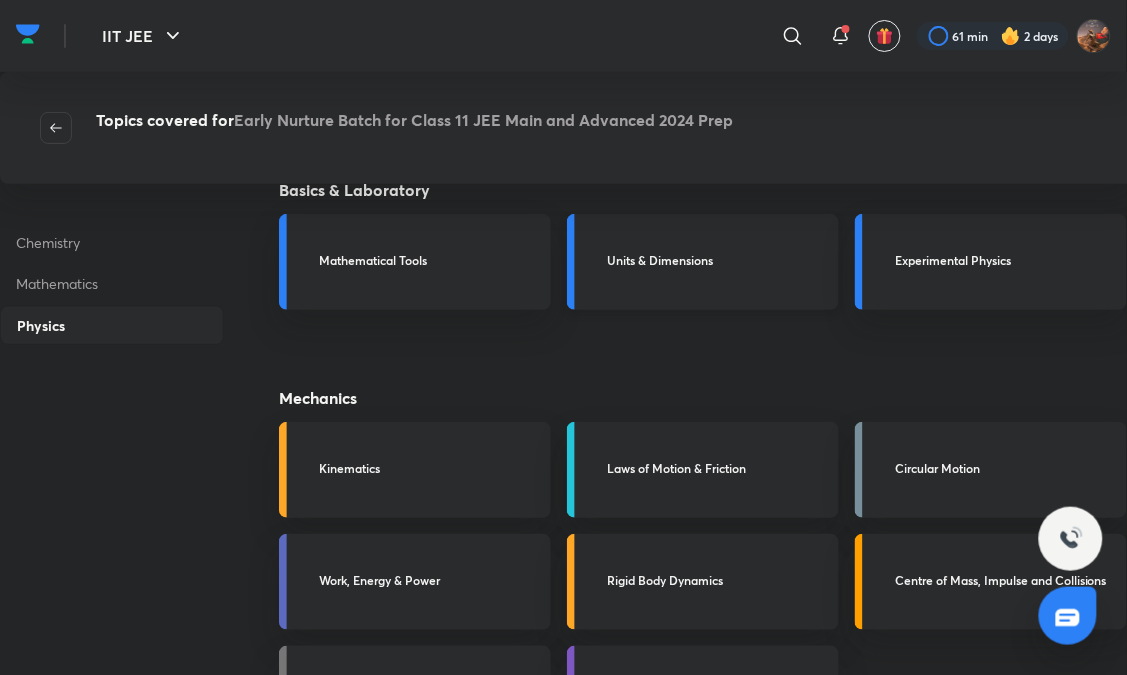 click on "Units & Dimensions" at bounding box center (717, 260) 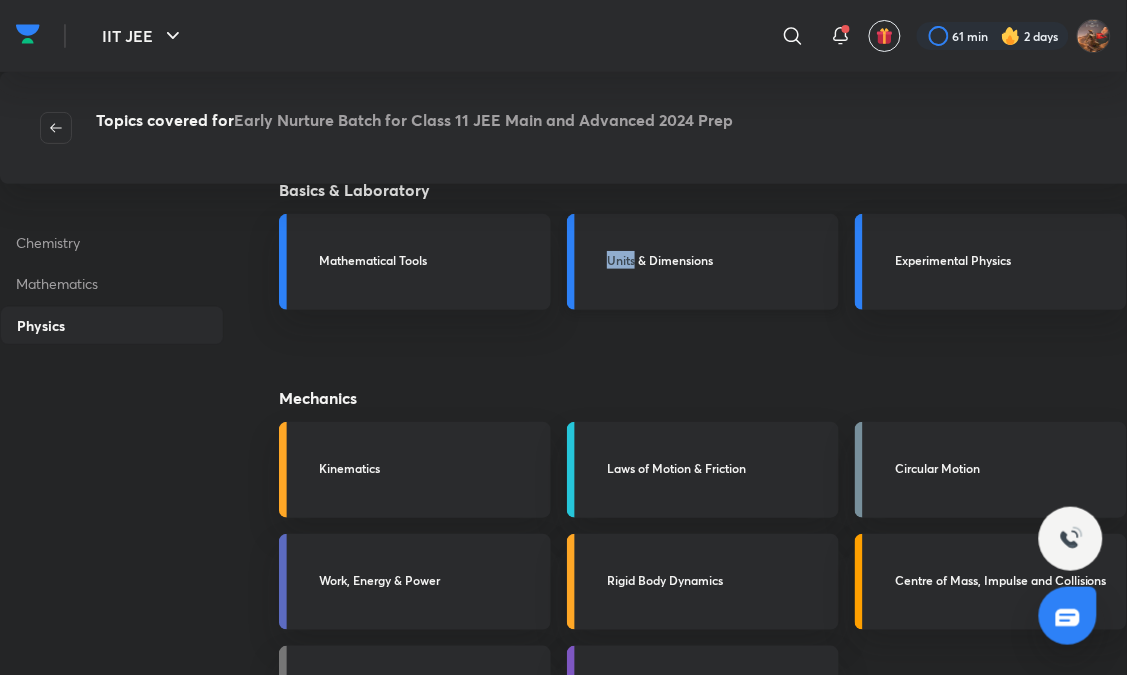 click on "Units & Dimensions" at bounding box center [703, 262] 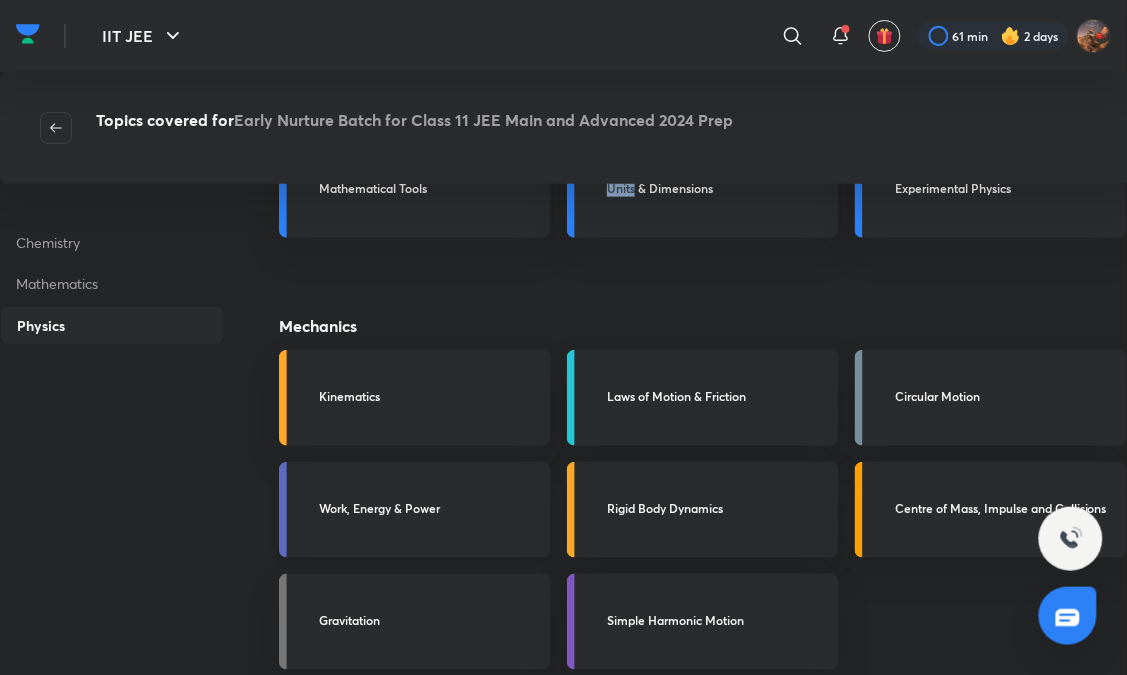 scroll, scrollTop: 111, scrollLeft: 0, axis: vertical 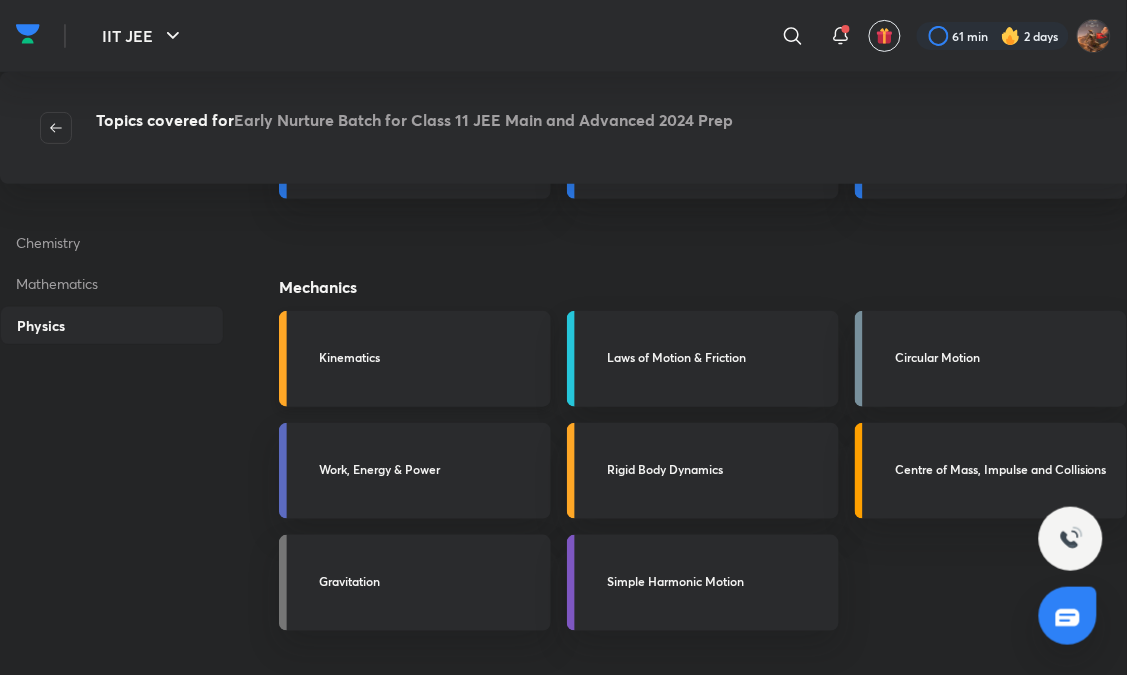 click on "Kinematics" at bounding box center (429, 359) 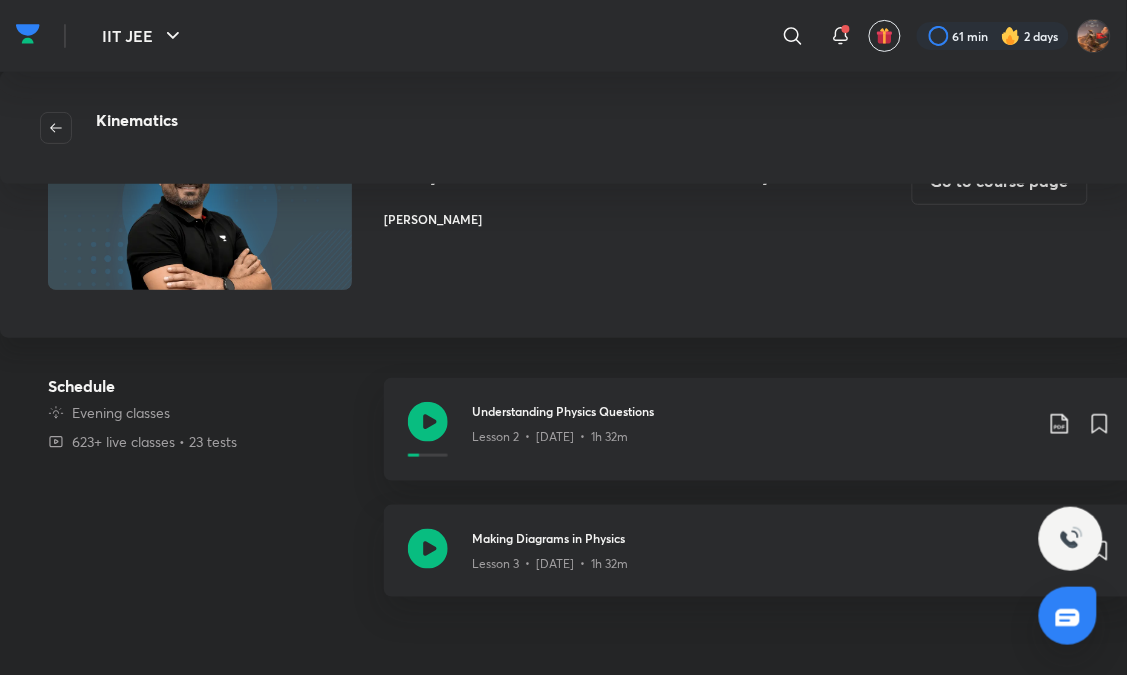 scroll, scrollTop: 0, scrollLeft: 0, axis: both 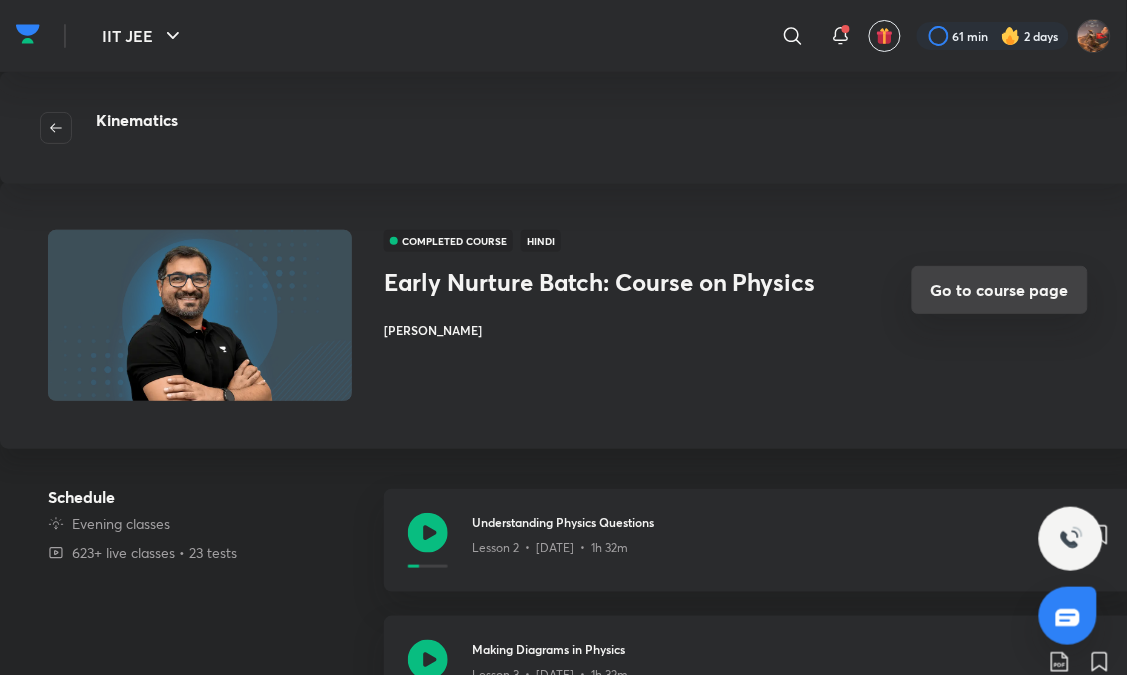 click on "Go to course page" at bounding box center (1000, 290) 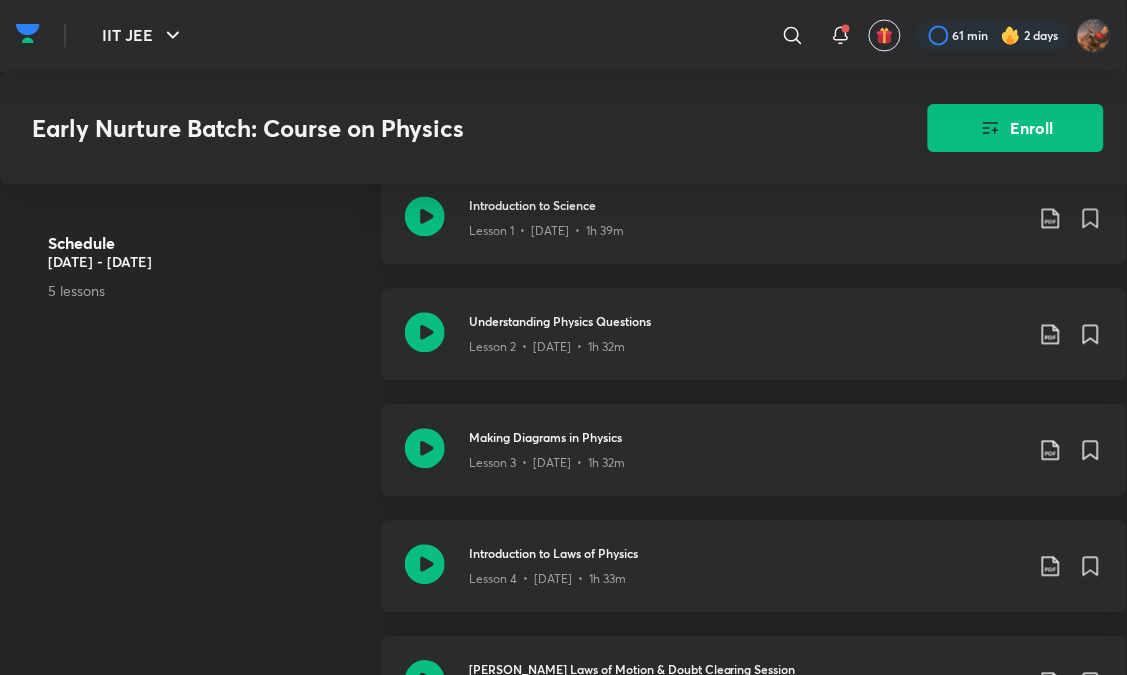 scroll, scrollTop: 666, scrollLeft: 0, axis: vertical 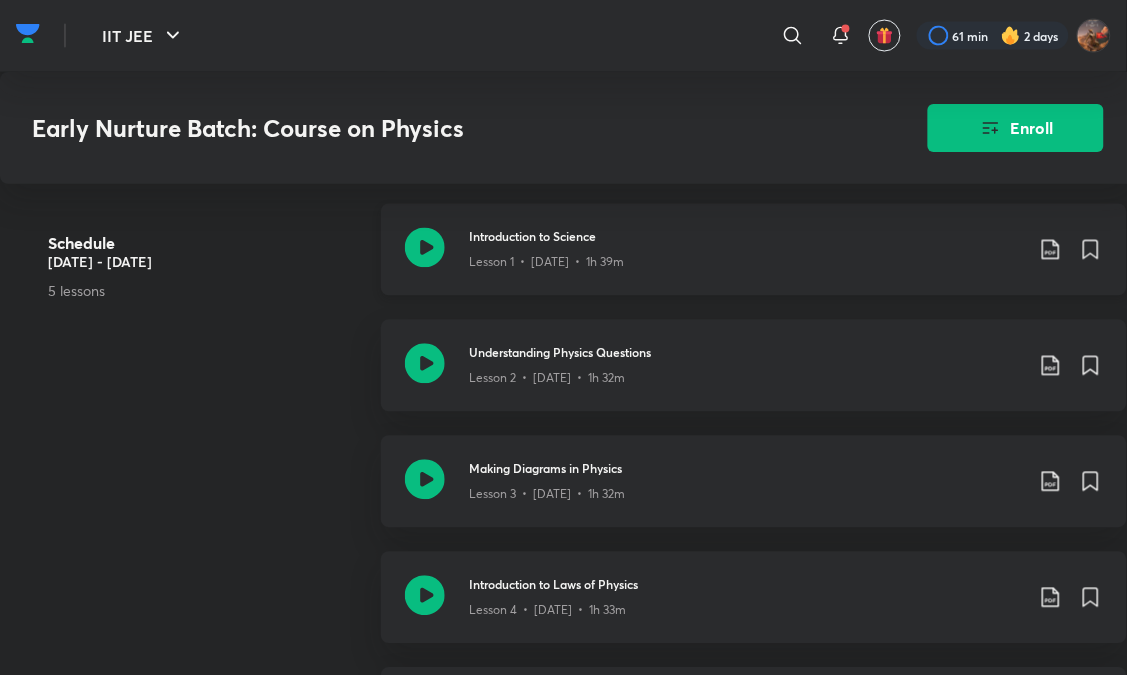 click 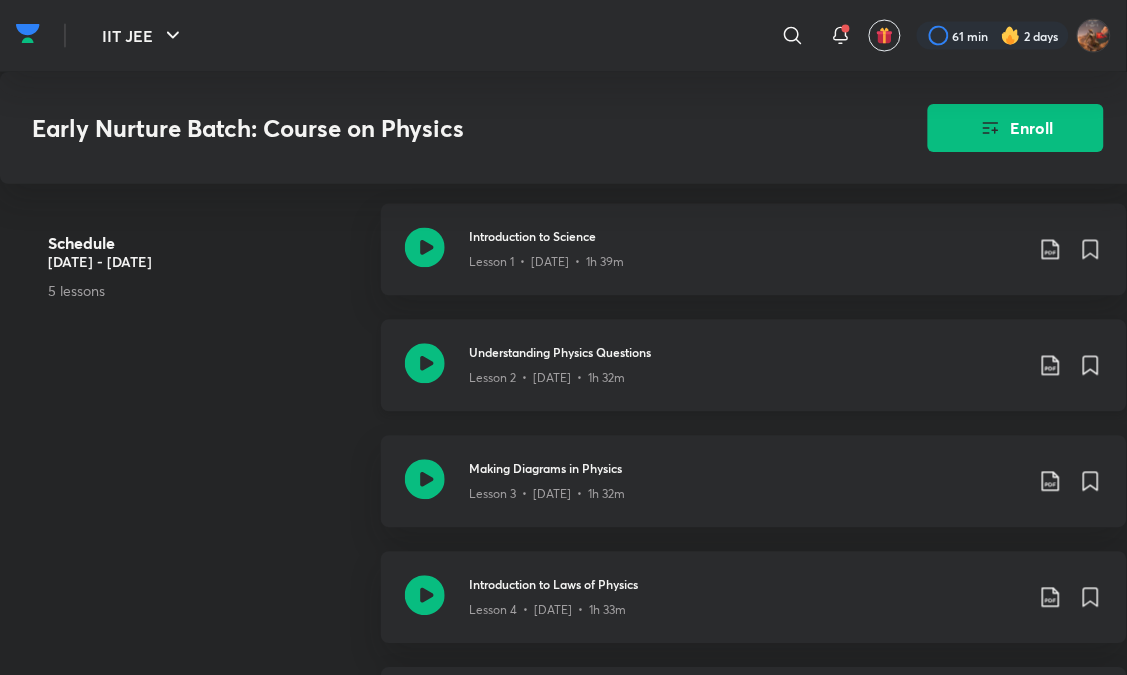 click 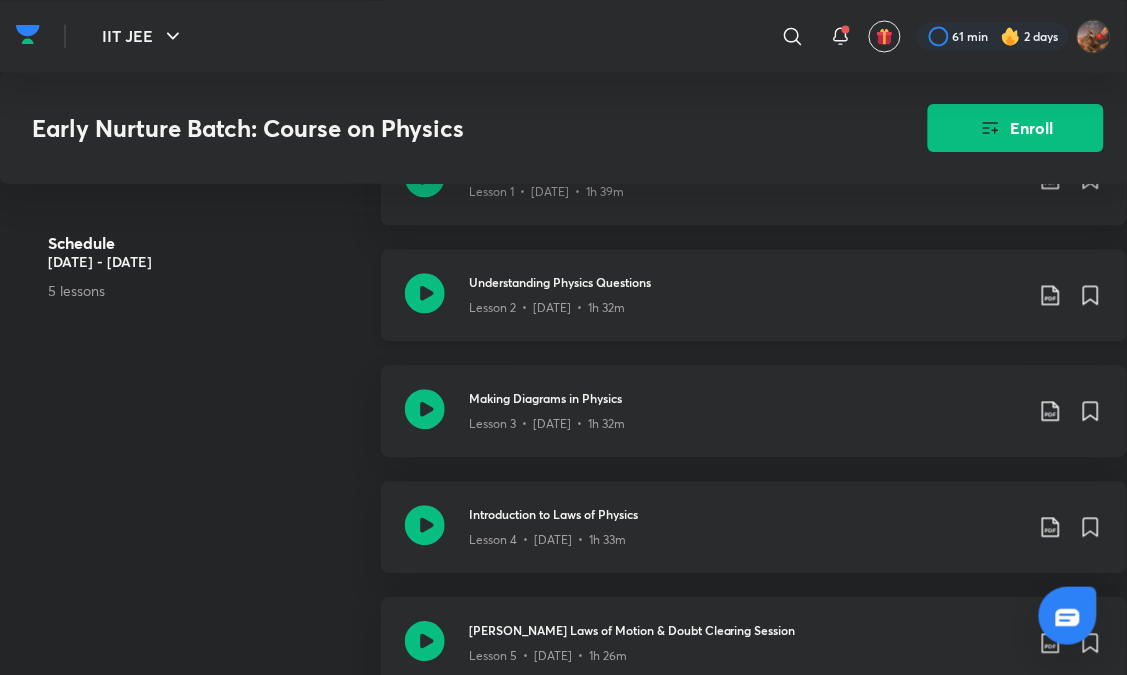 scroll, scrollTop: 777, scrollLeft: 0, axis: vertical 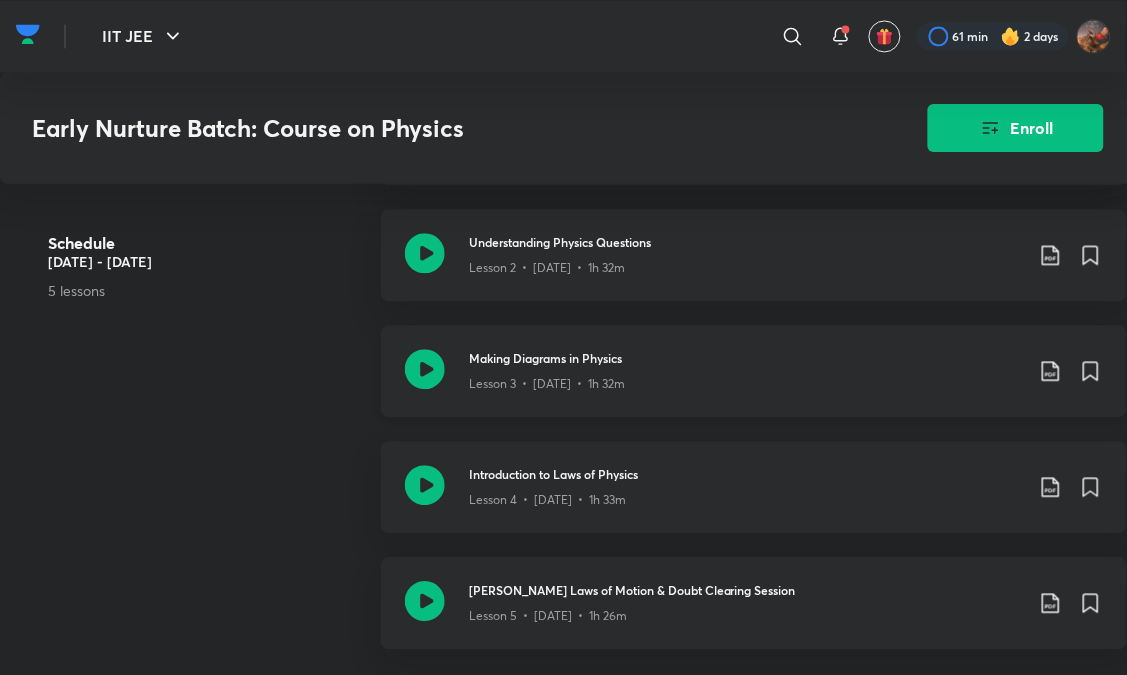 click 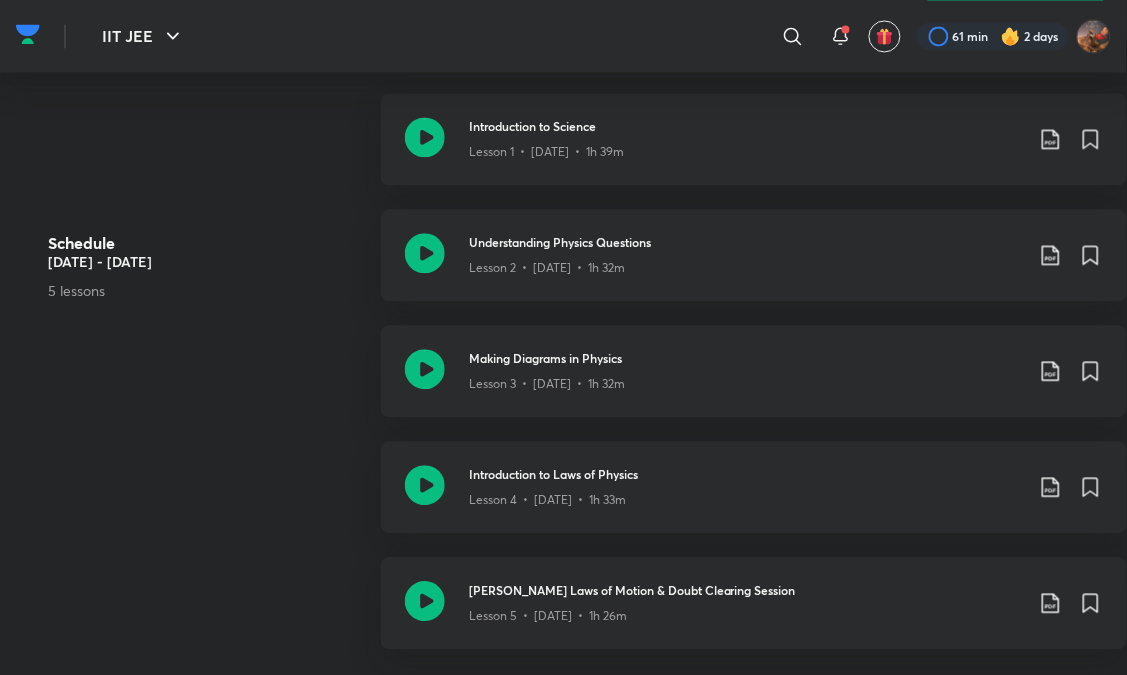 scroll, scrollTop: 0, scrollLeft: 0, axis: both 